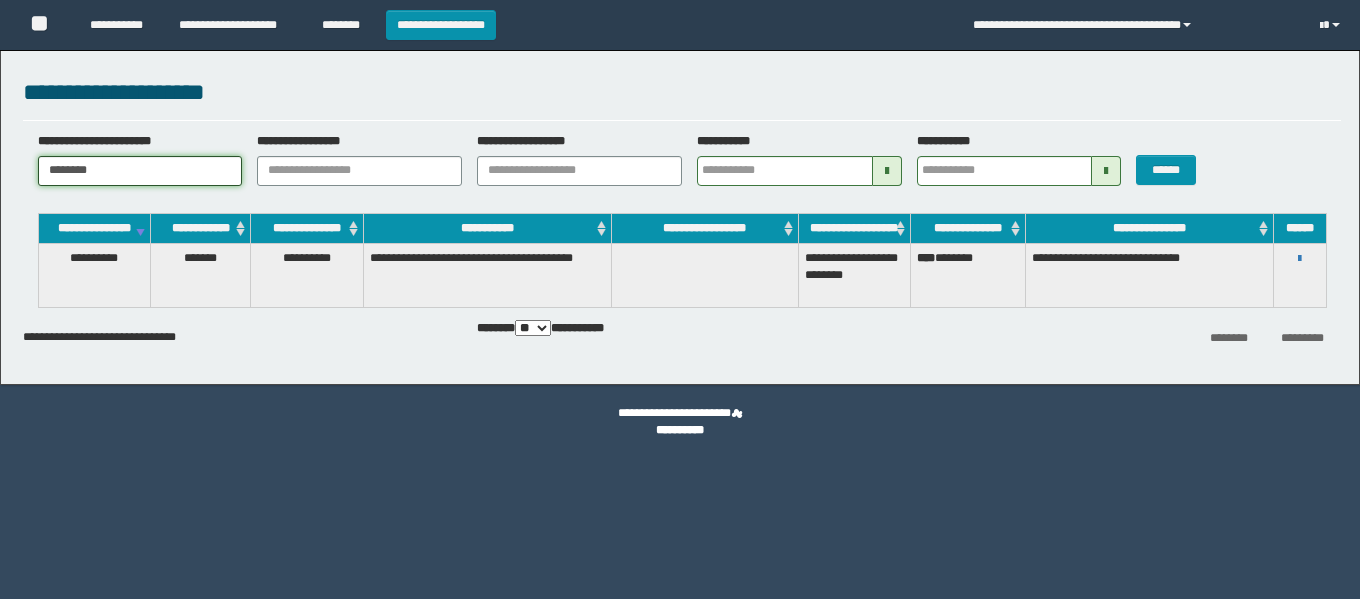 scroll, scrollTop: 0, scrollLeft: 0, axis: both 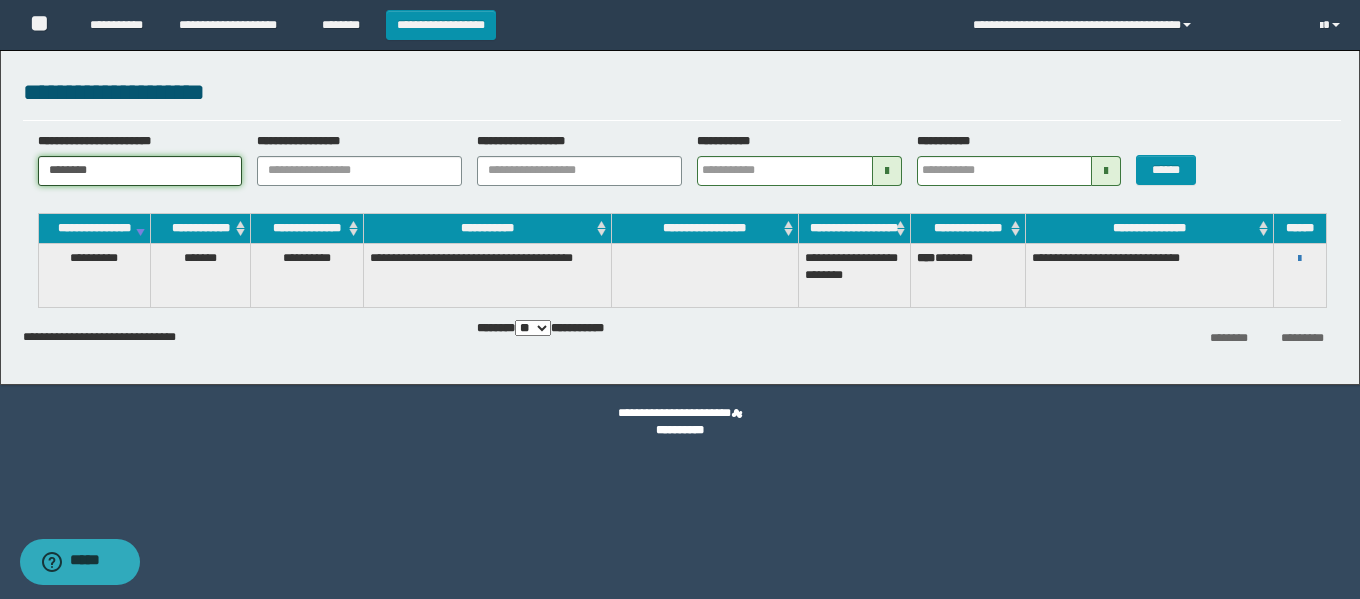 drag, startPoint x: 186, startPoint y: 164, endPoint x: 0, endPoint y: 166, distance: 186.01076 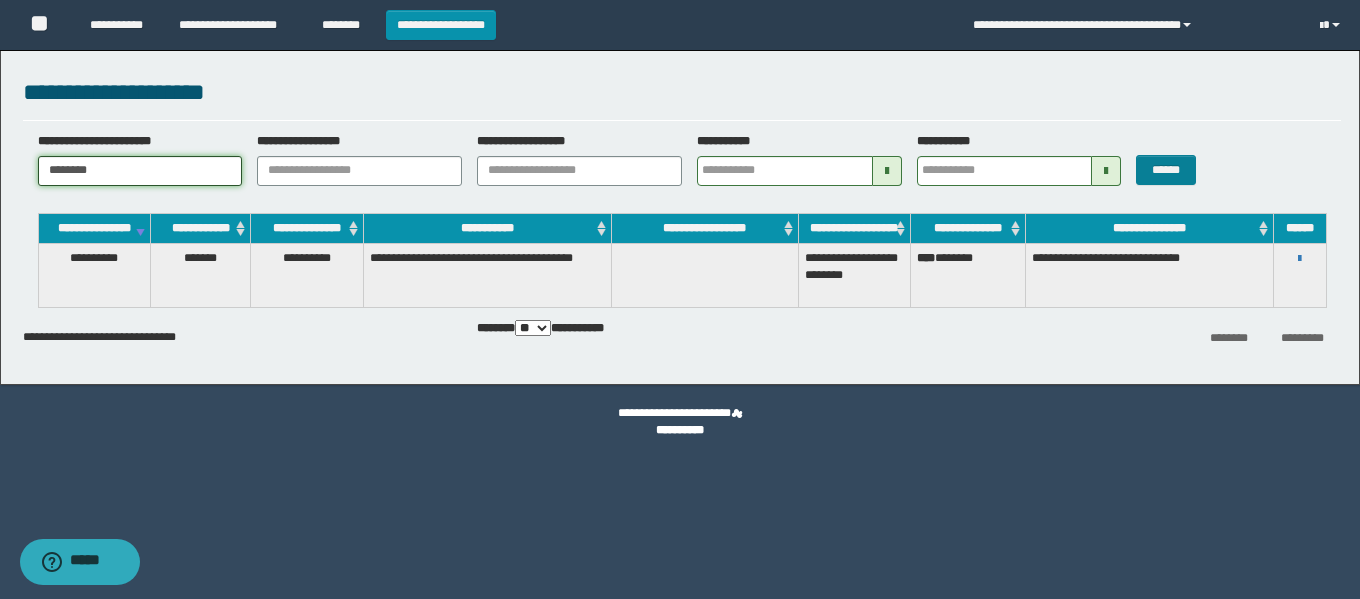 type on "********" 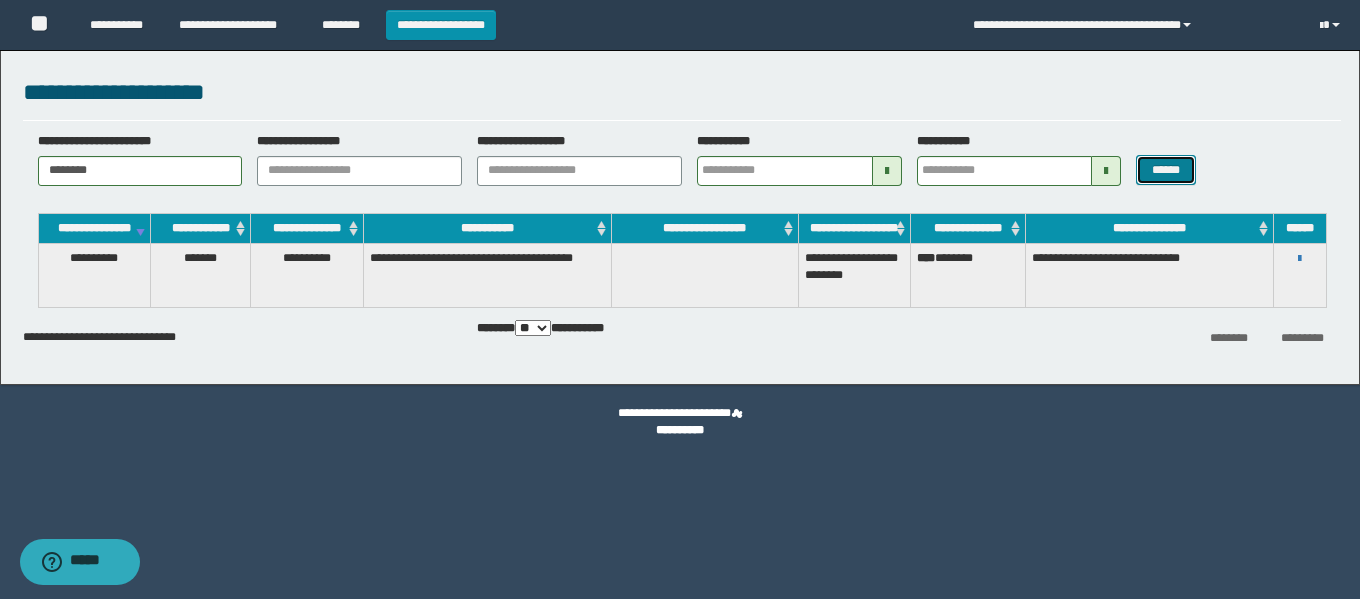 click on "******" at bounding box center (1165, 170) 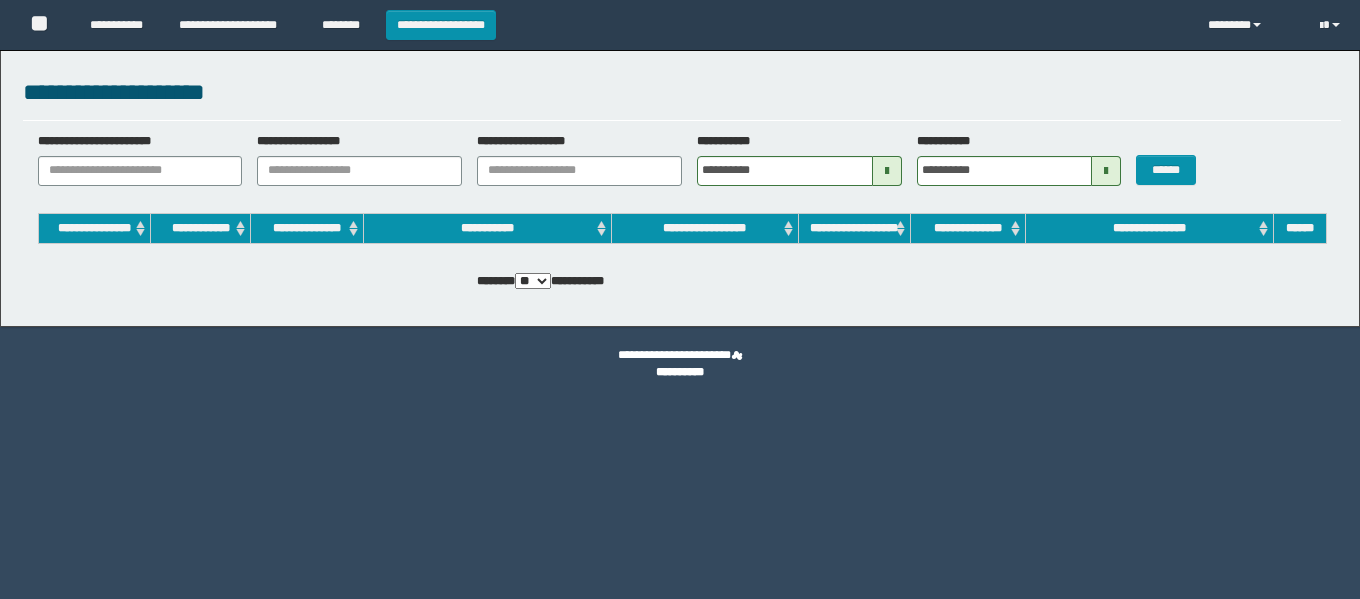 scroll, scrollTop: 0, scrollLeft: 0, axis: both 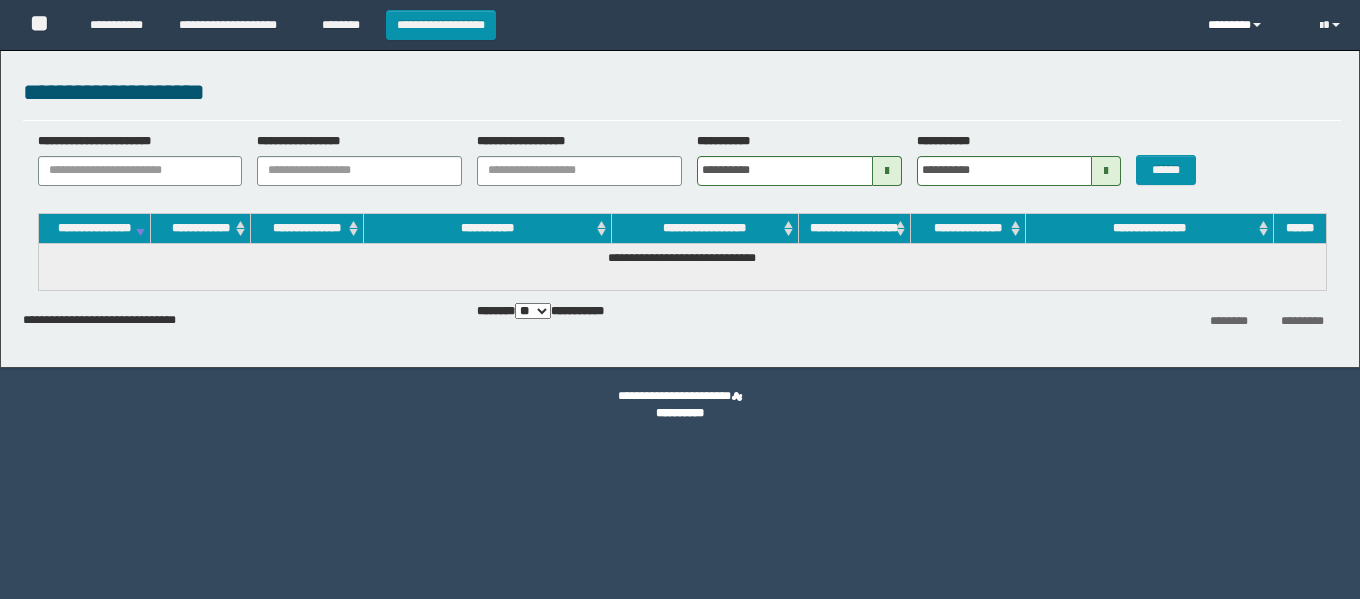 click on "********" at bounding box center [1249, 25] 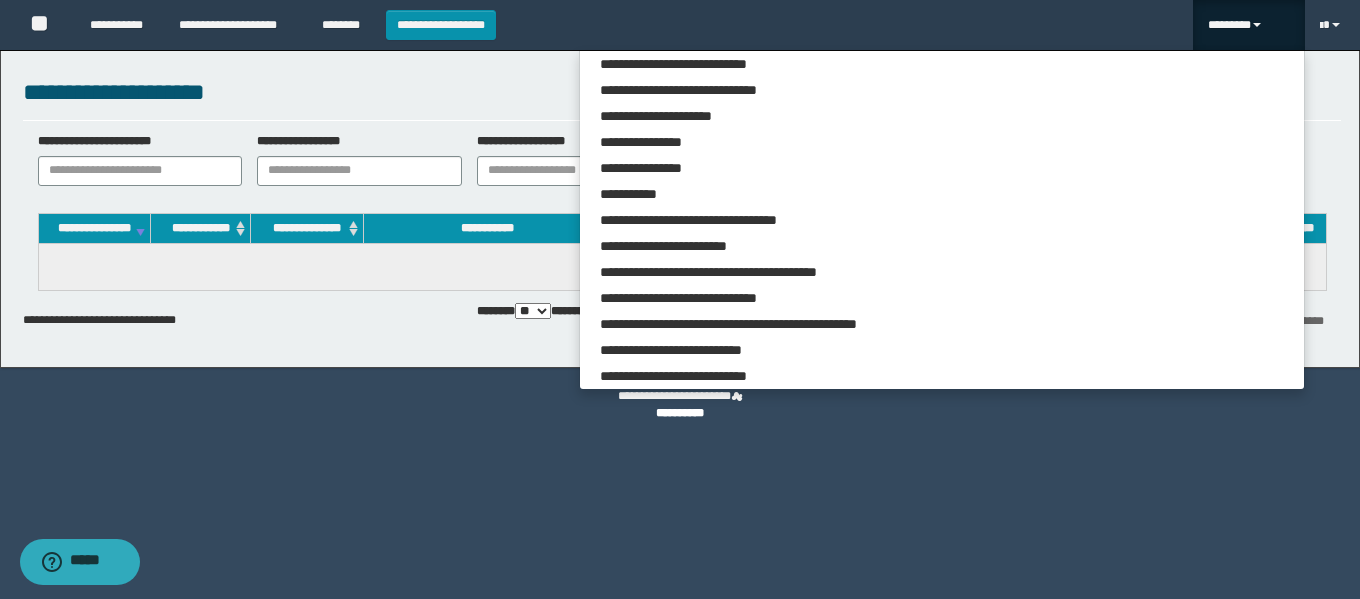scroll, scrollTop: 5283, scrollLeft: 0, axis: vertical 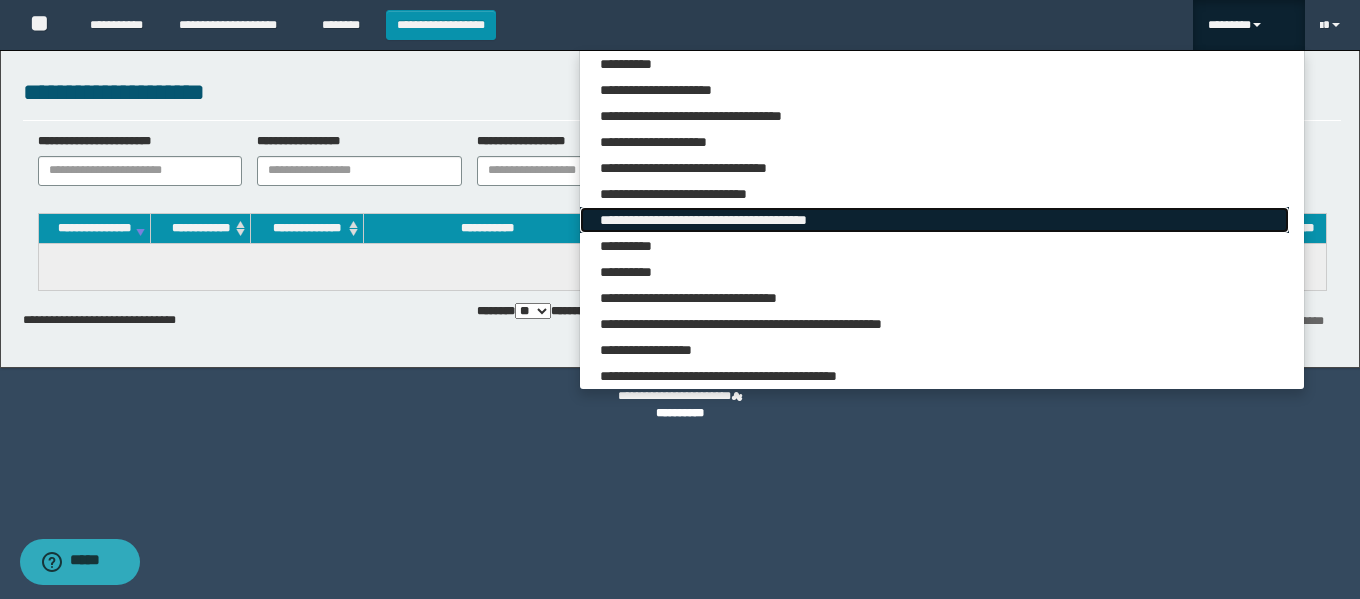 click on "**********" at bounding box center [934, 220] 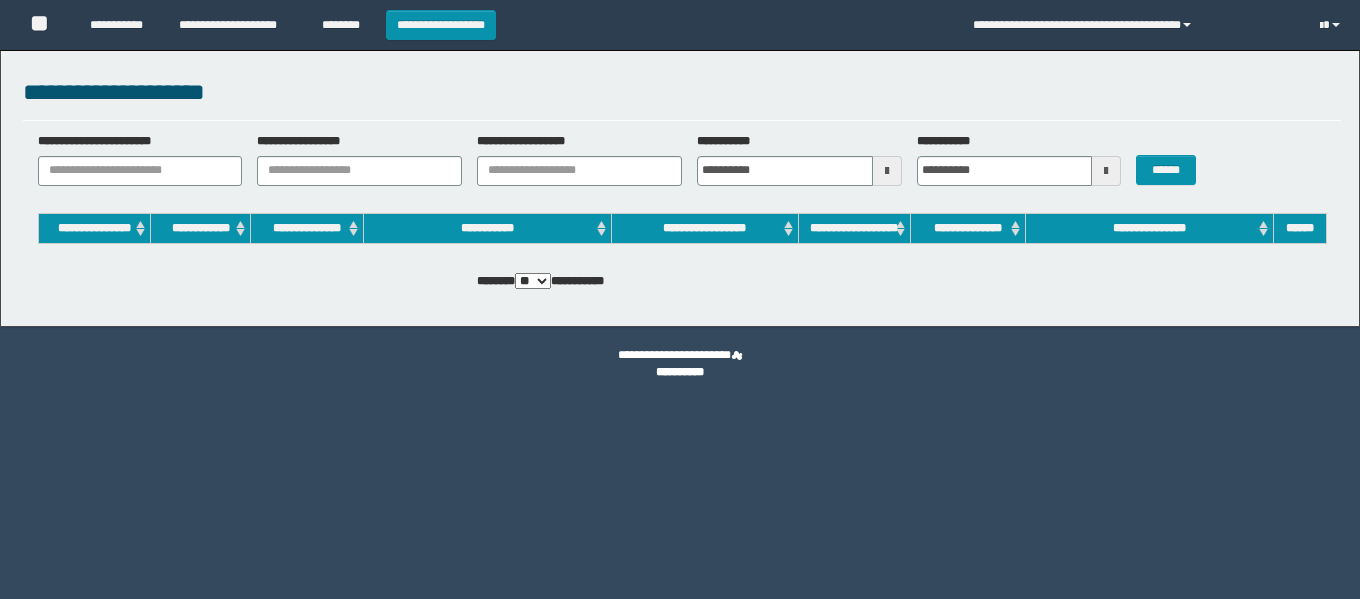 scroll, scrollTop: 0, scrollLeft: 0, axis: both 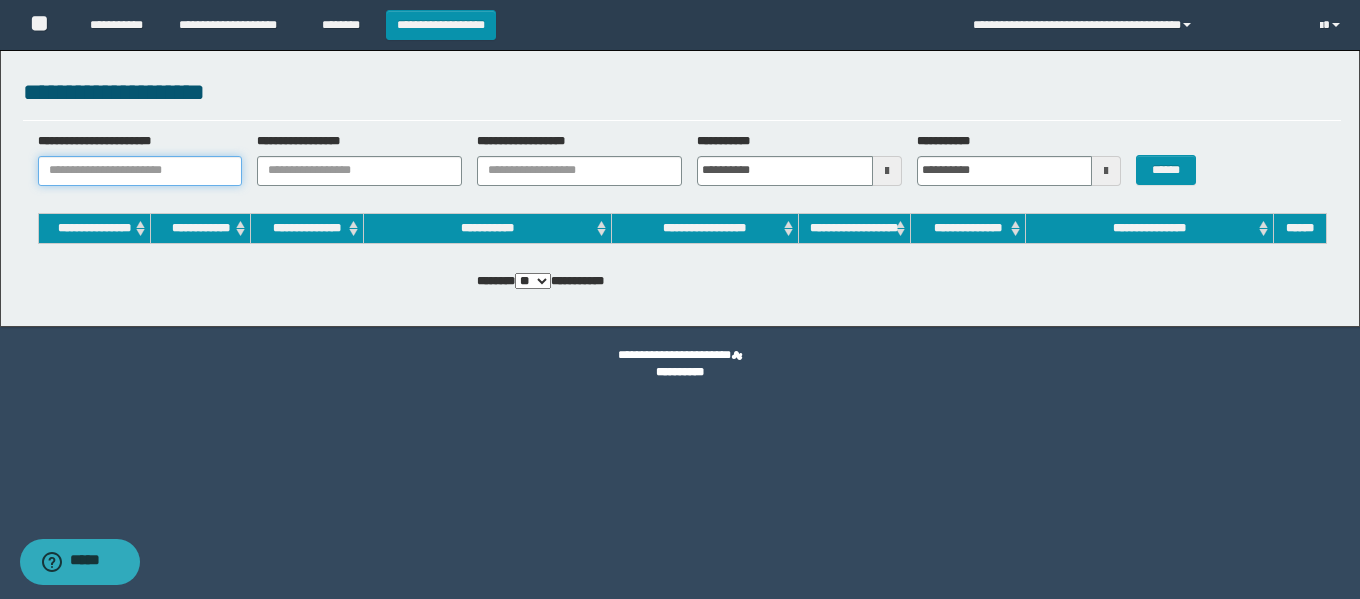 click on "**********" at bounding box center [140, 171] 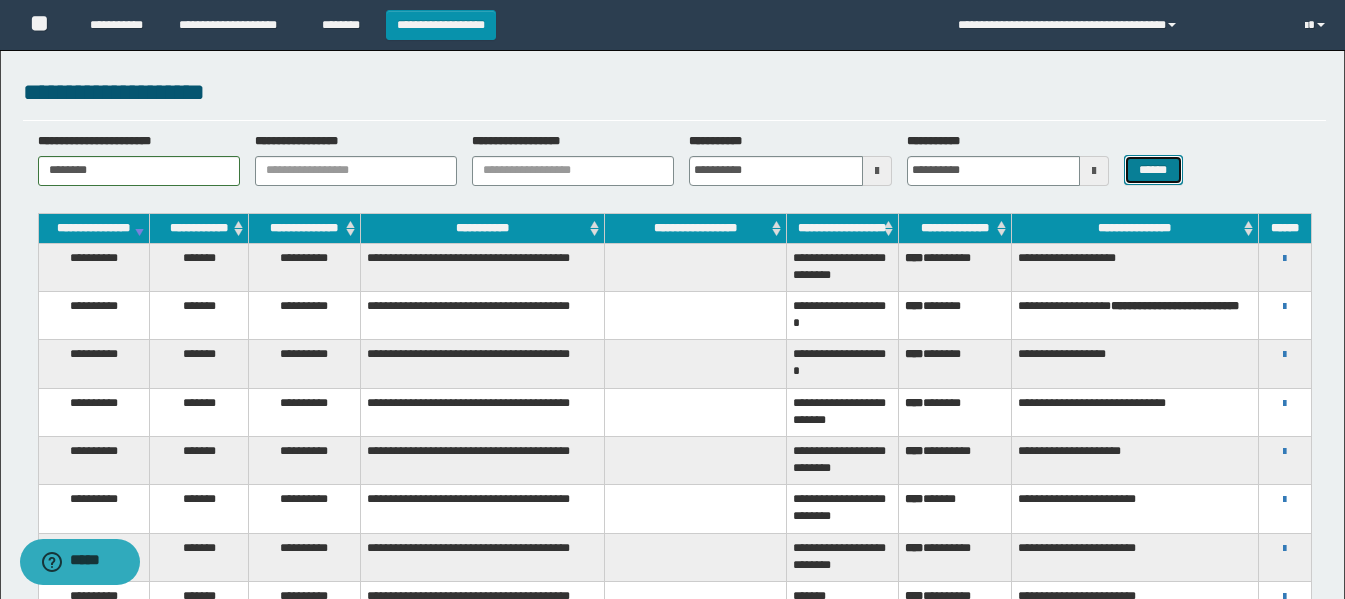 click on "******" at bounding box center [1153, 170] 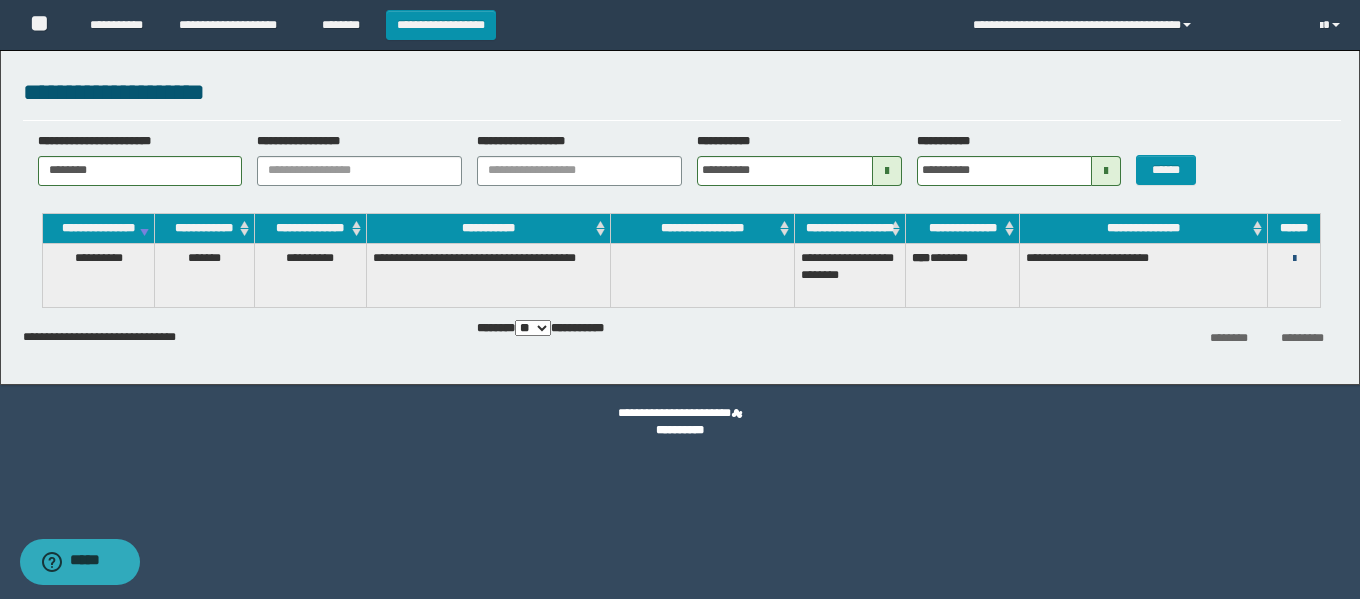 click at bounding box center (1294, 259) 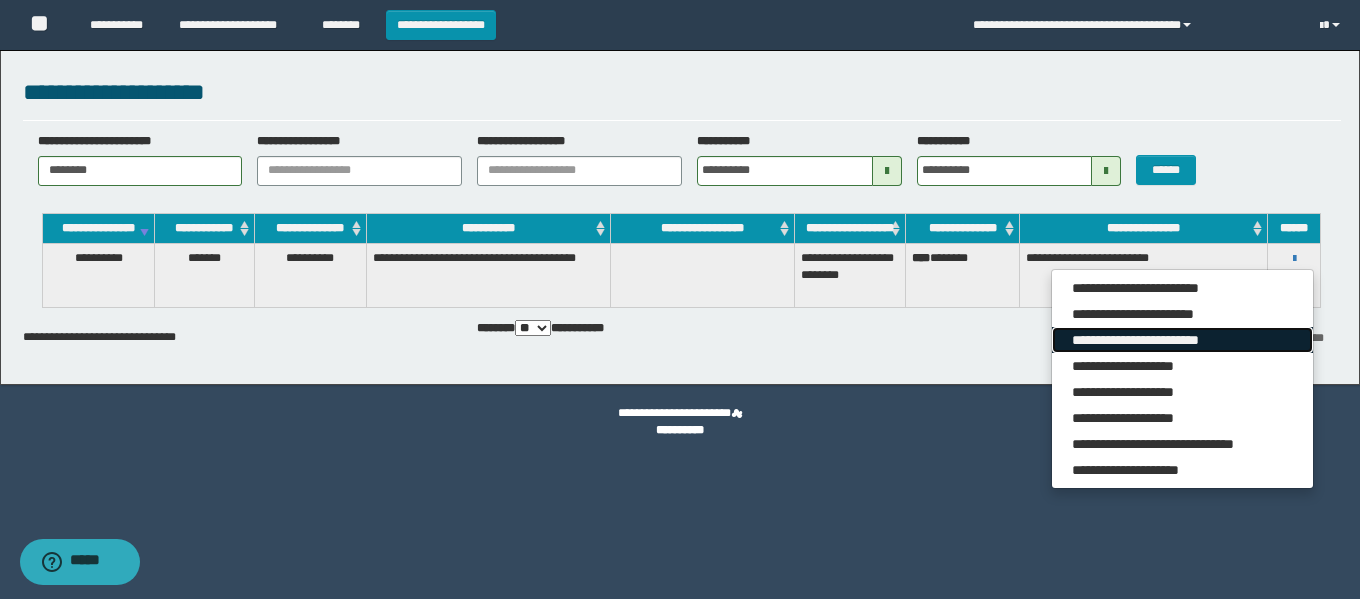 click on "**********" at bounding box center [1182, 340] 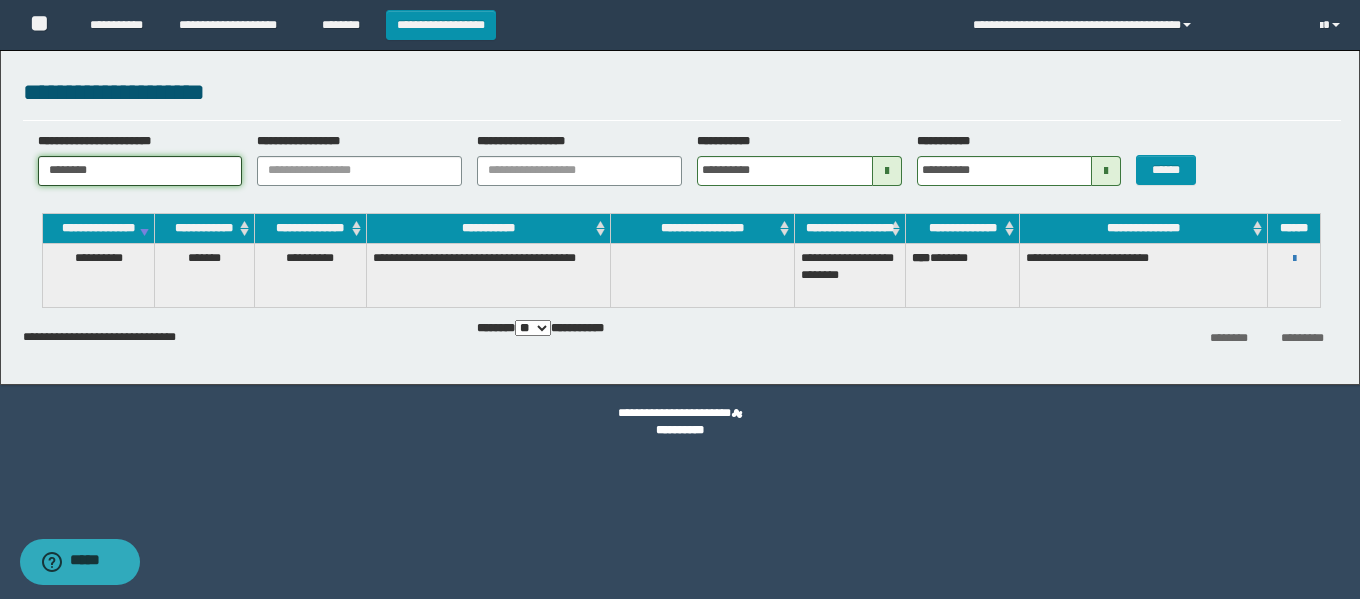 drag, startPoint x: 150, startPoint y: 165, endPoint x: 0, endPoint y: 153, distance: 150.47923 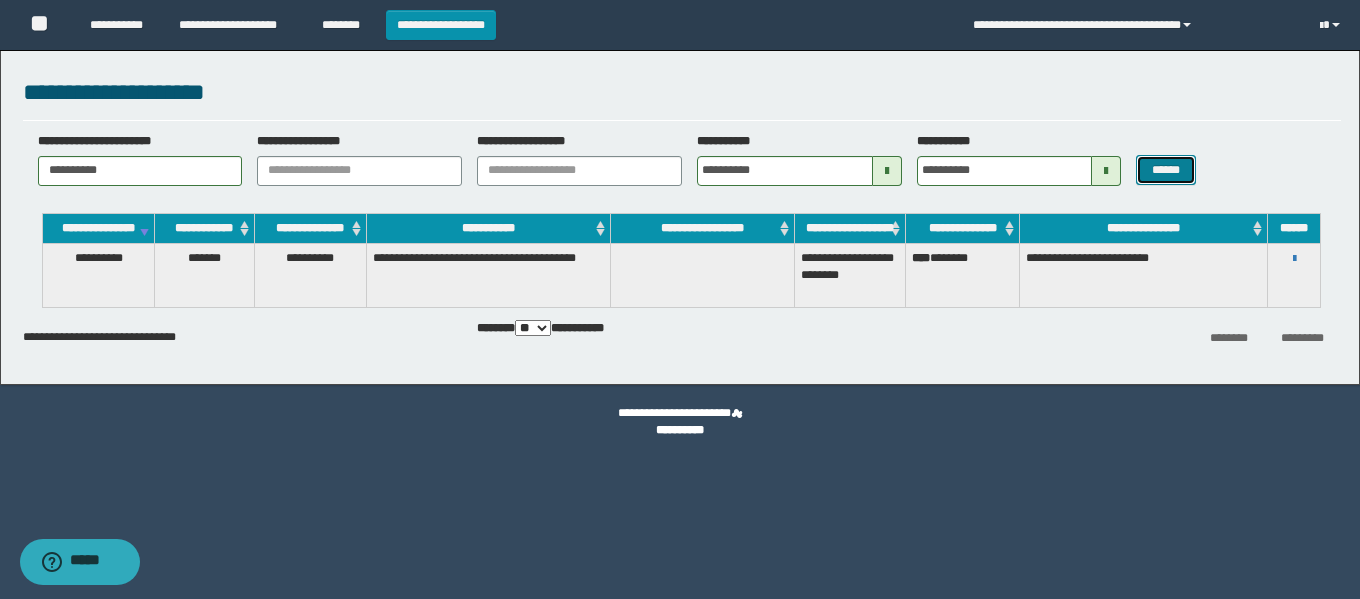 drag, startPoint x: 1173, startPoint y: 163, endPoint x: 1188, endPoint y: 190, distance: 30.88689 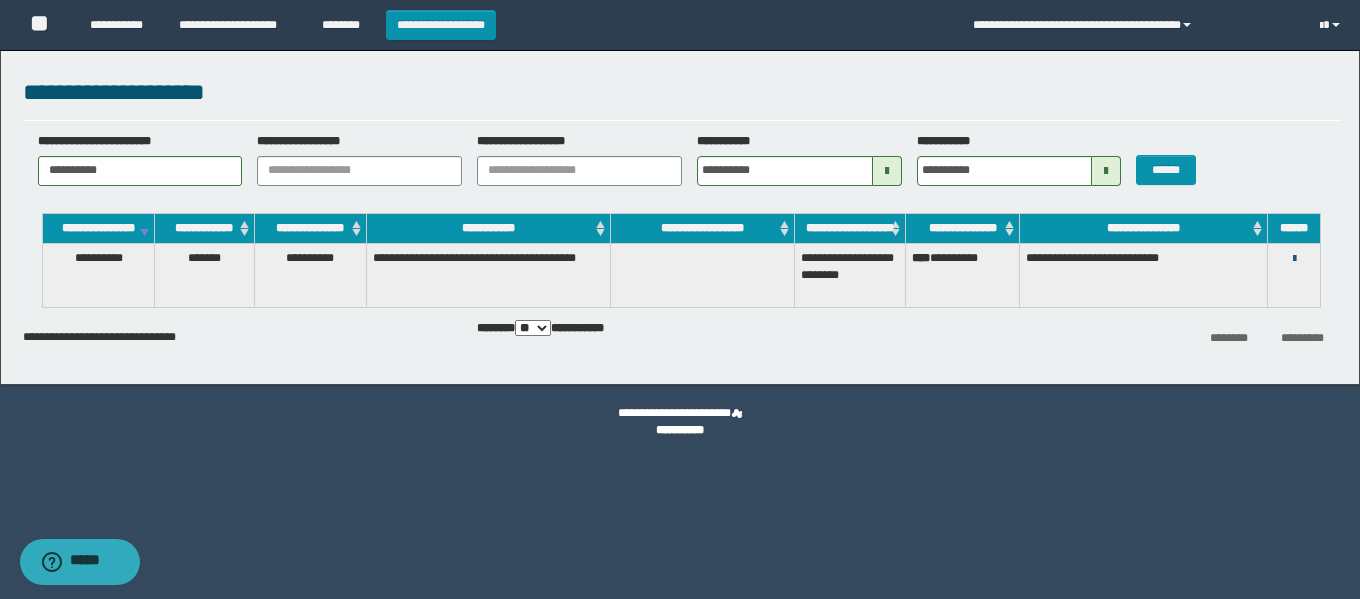 click at bounding box center (1294, 259) 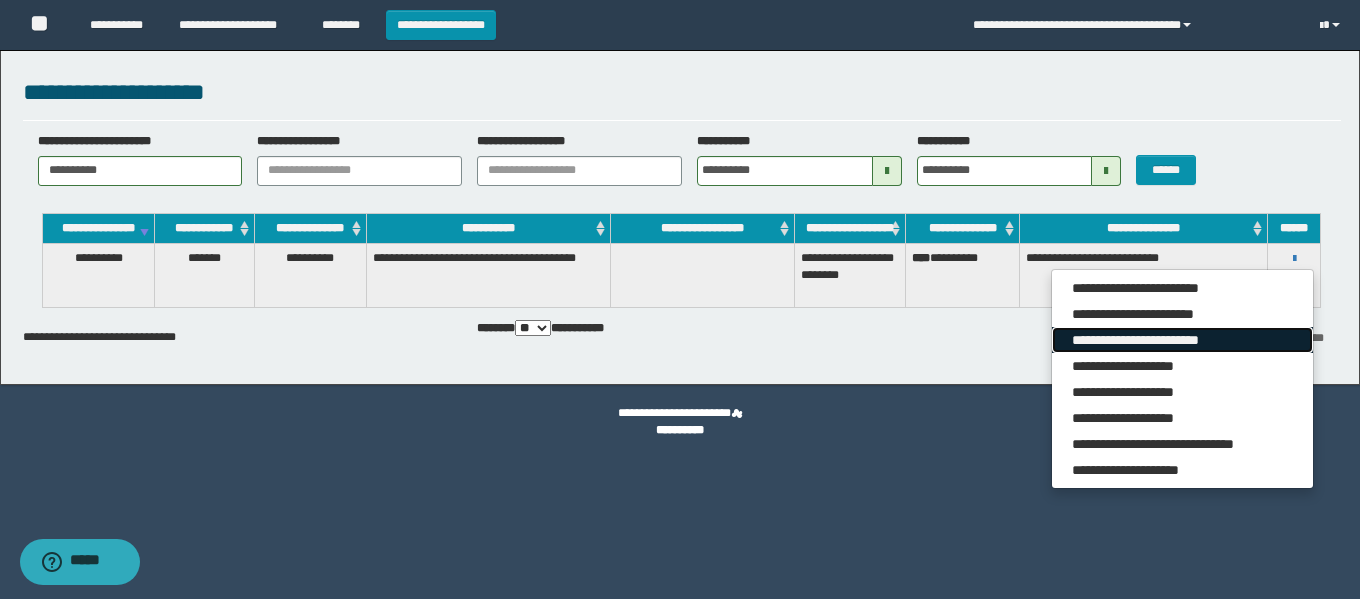 click on "**********" at bounding box center [1182, 340] 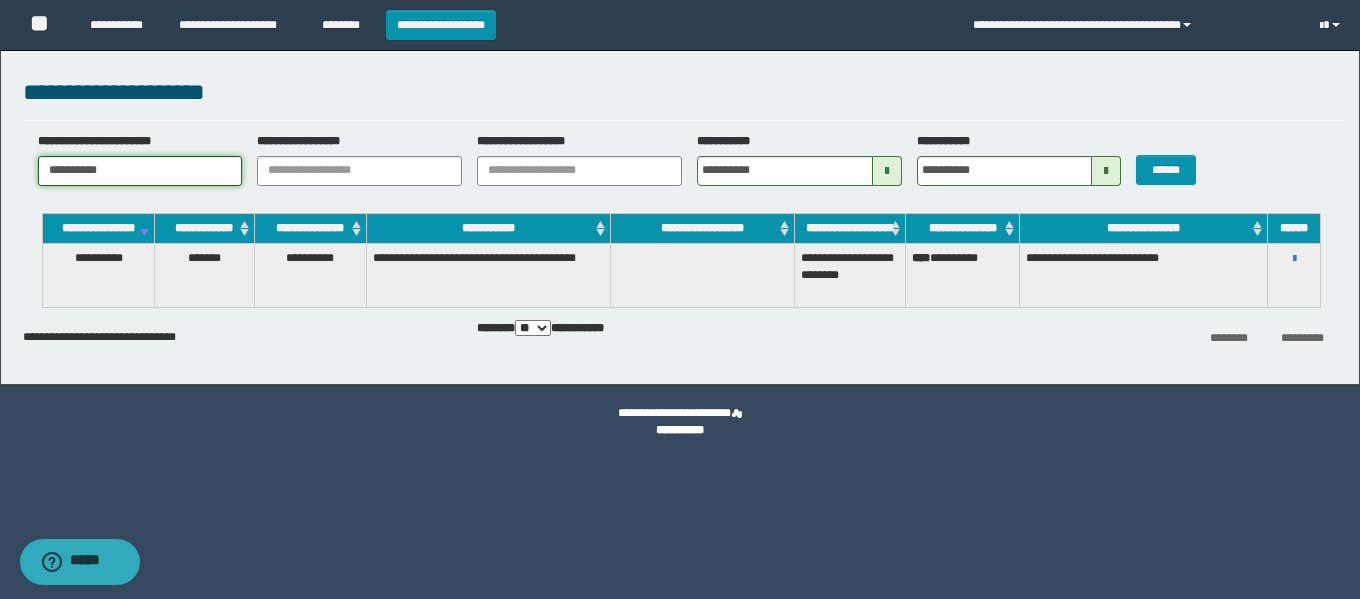 drag, startPoint x: 171, startPoint y: 160, endPoint x: 0, endPoint y: 151, distance: 171.23668 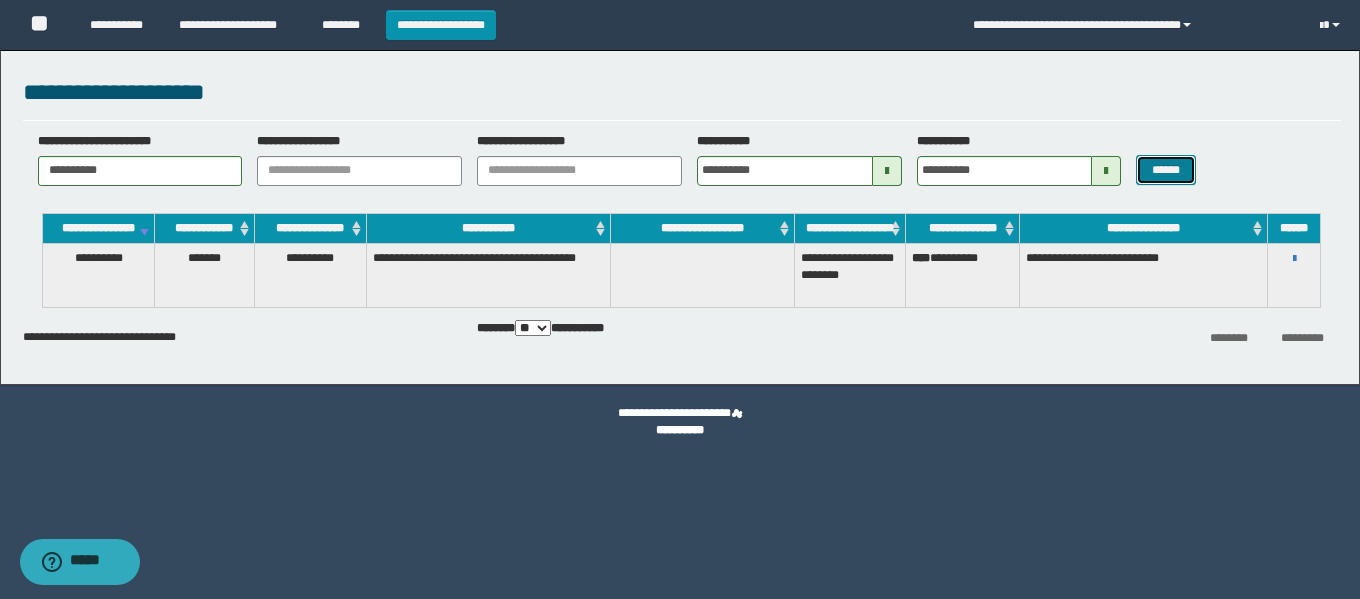 click on "******" at bounding box center (1165, 170) 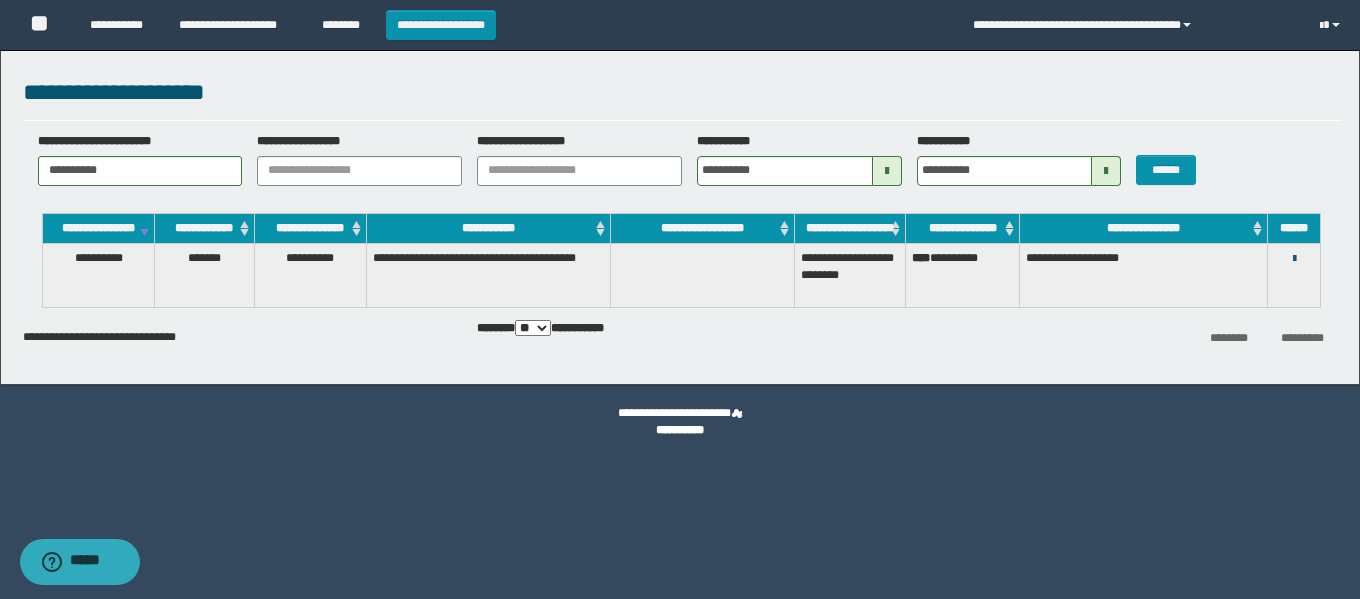 click at bounding box center [1294, 259] 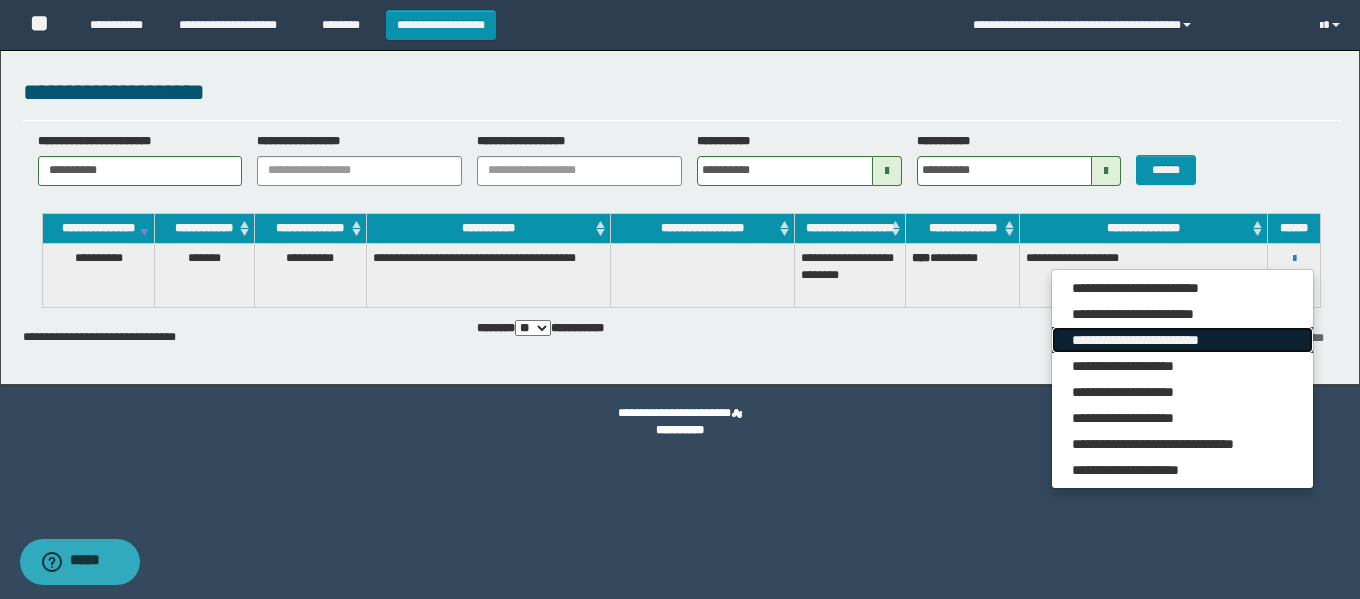 click on "**********" at bounding box center (1182, 340) 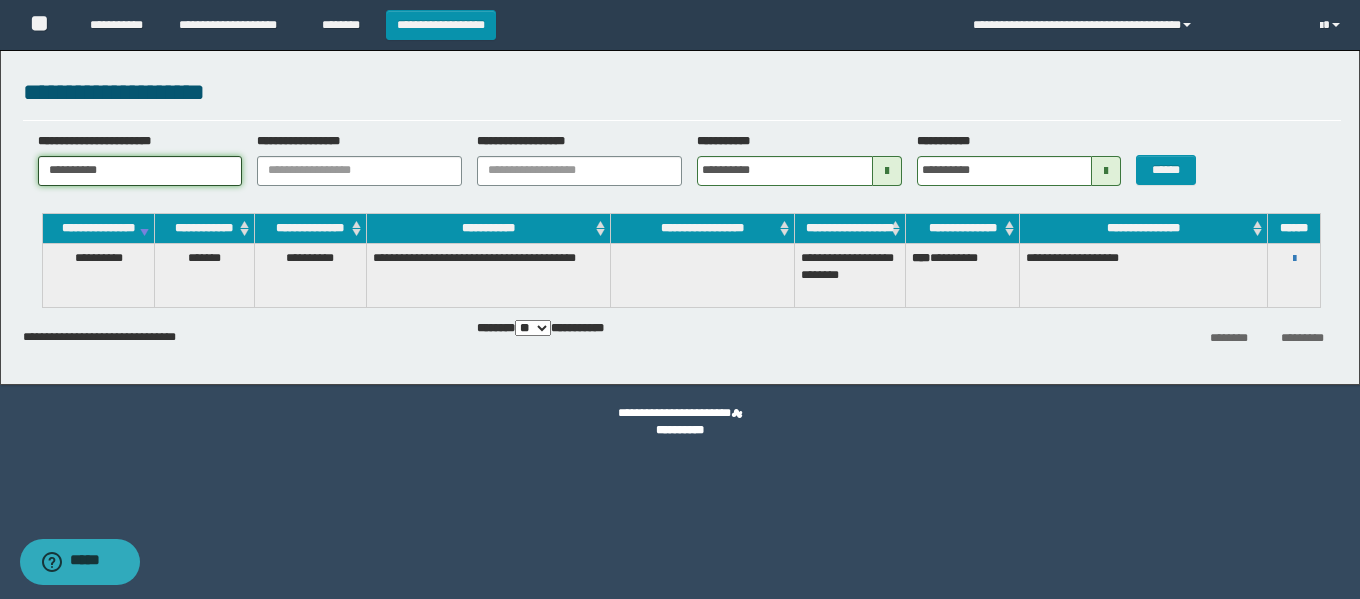 drag, startPoint x: 100, startPoint y: 177, endPoint x: 0, endPoint y: 169, distance: 100.31949 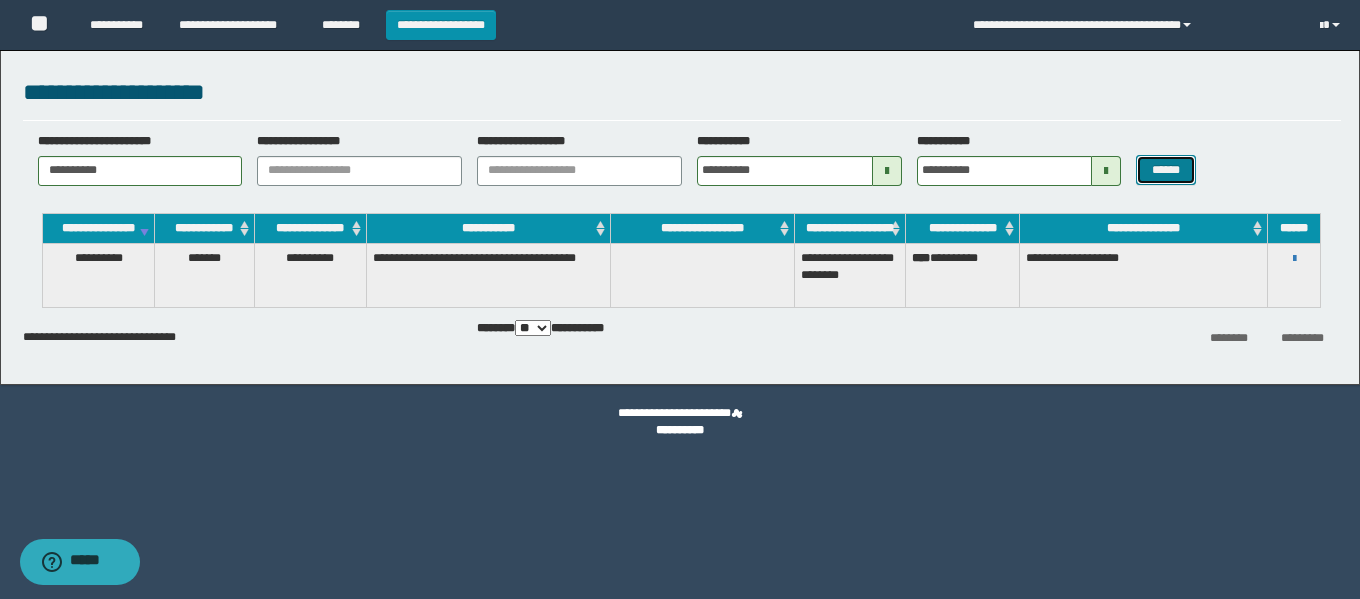 click on "******" at bounding box center (1165, 170) 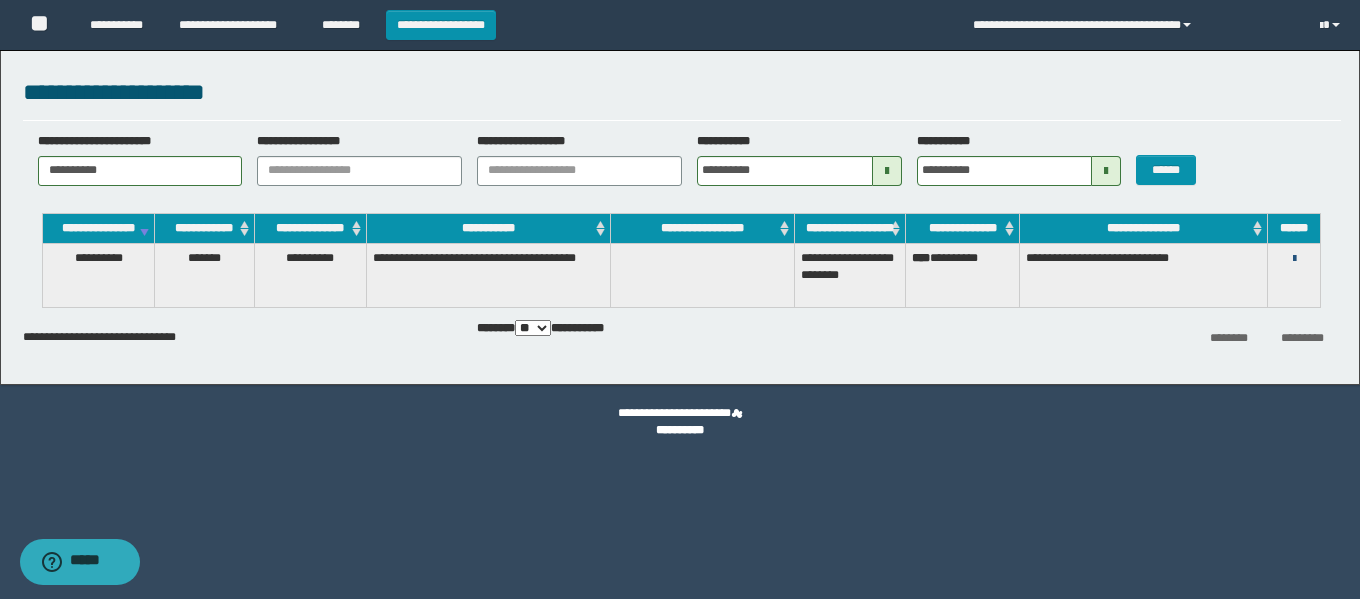 click at bounding box center (1294, 259) 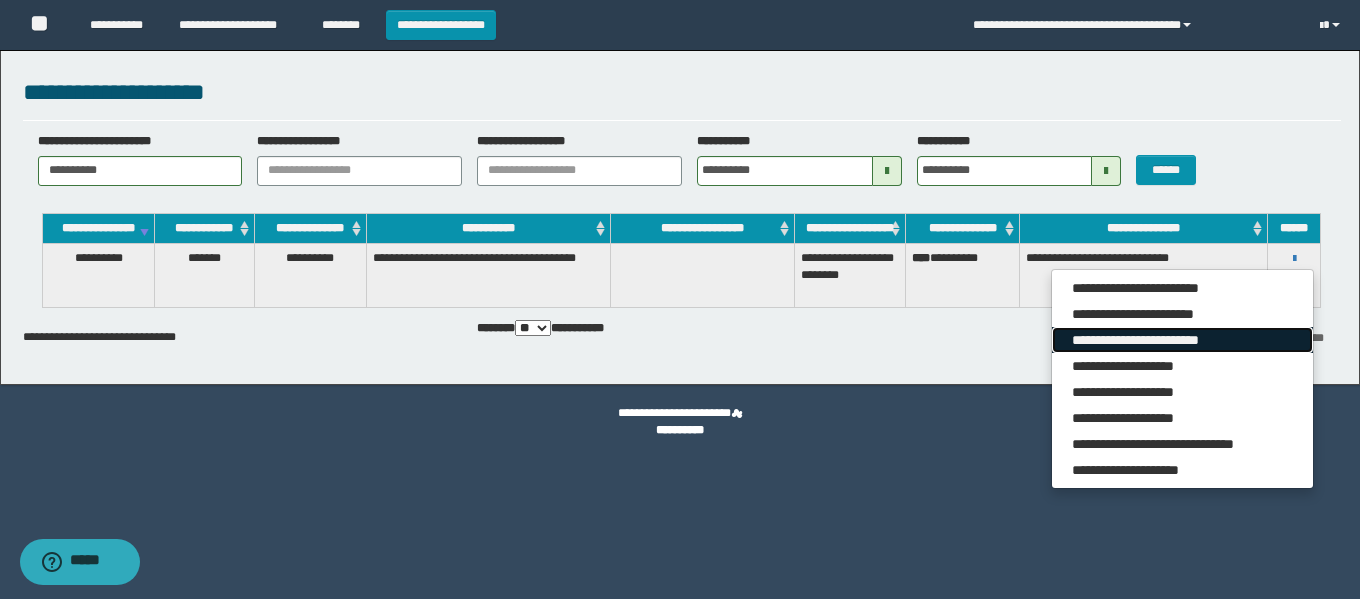 click on "**********" at bounding box center [1182, 340] 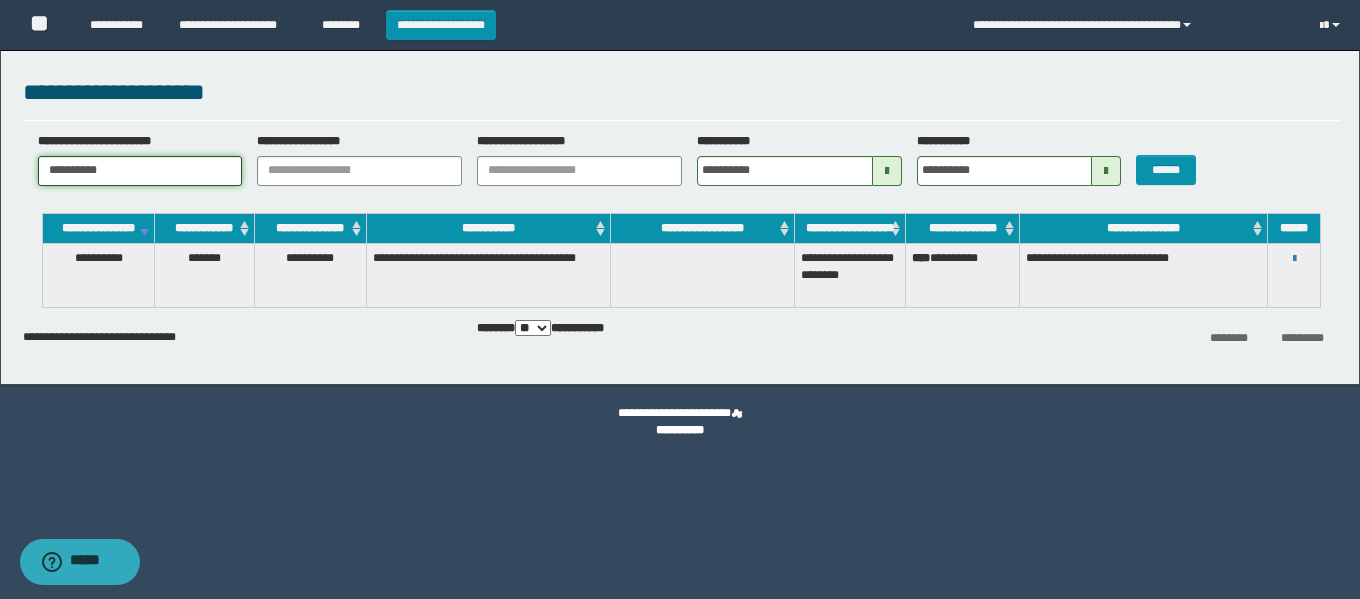 drag, startPoint x: 152, startPoint y: 174, endPoint x: 0, endPoint y: 174, distance: 152 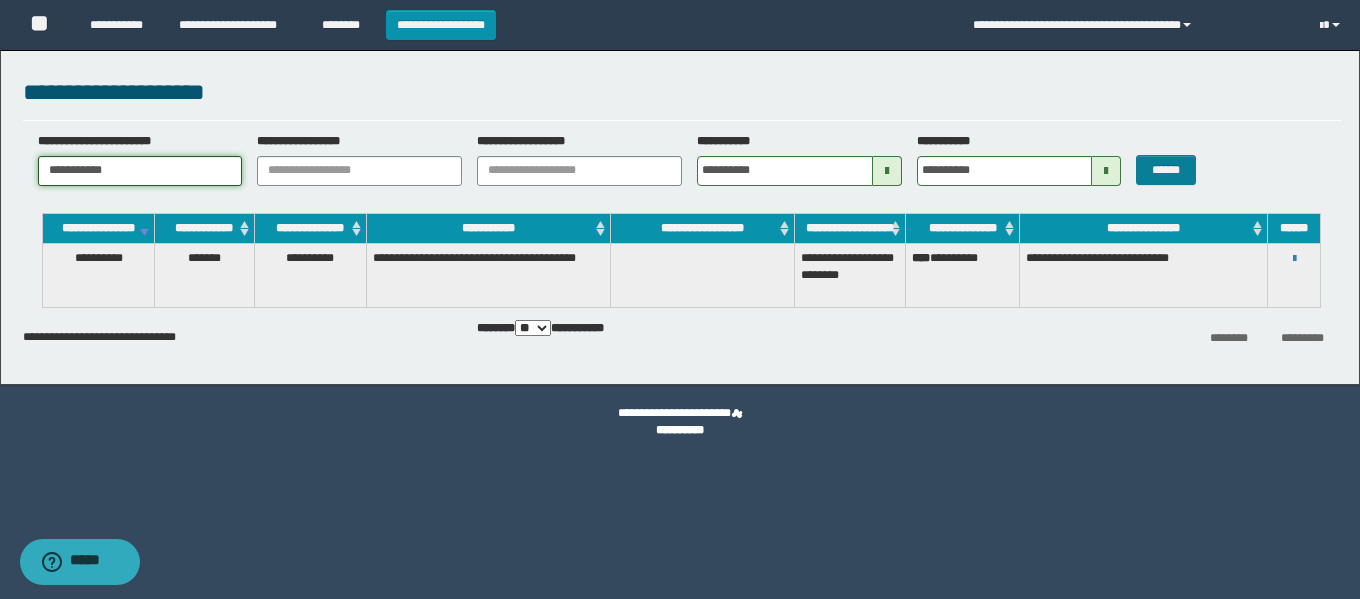 type on "**********" 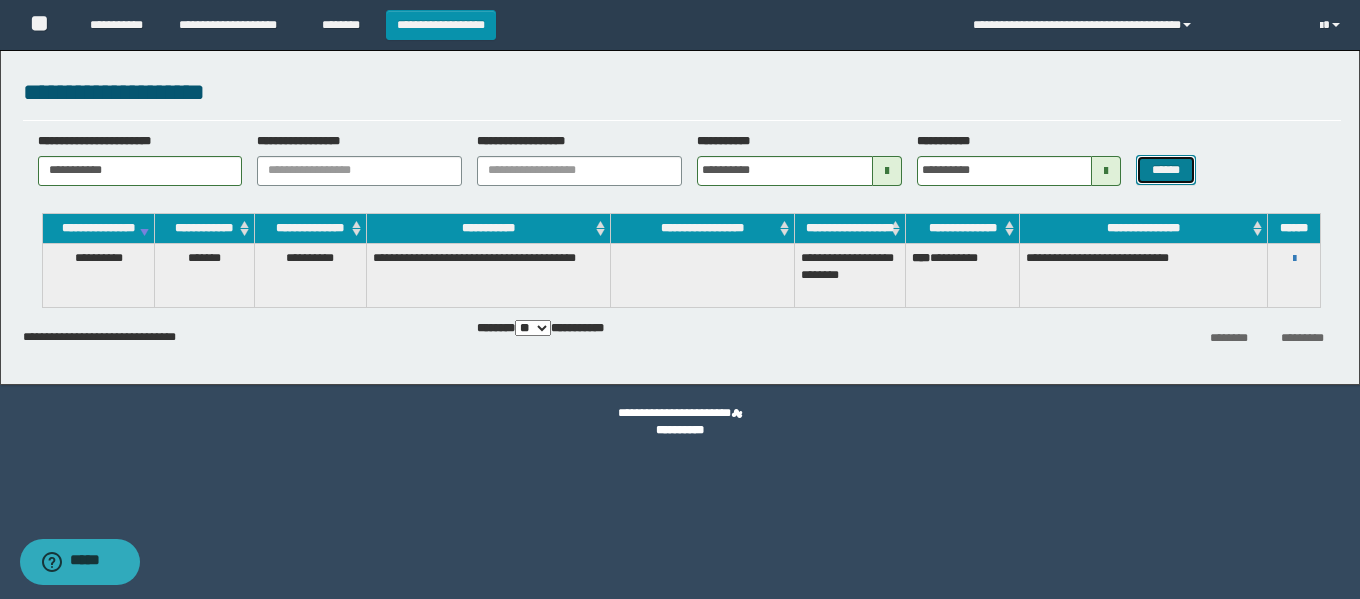 click on "******" at bounding box center [1165, 170] 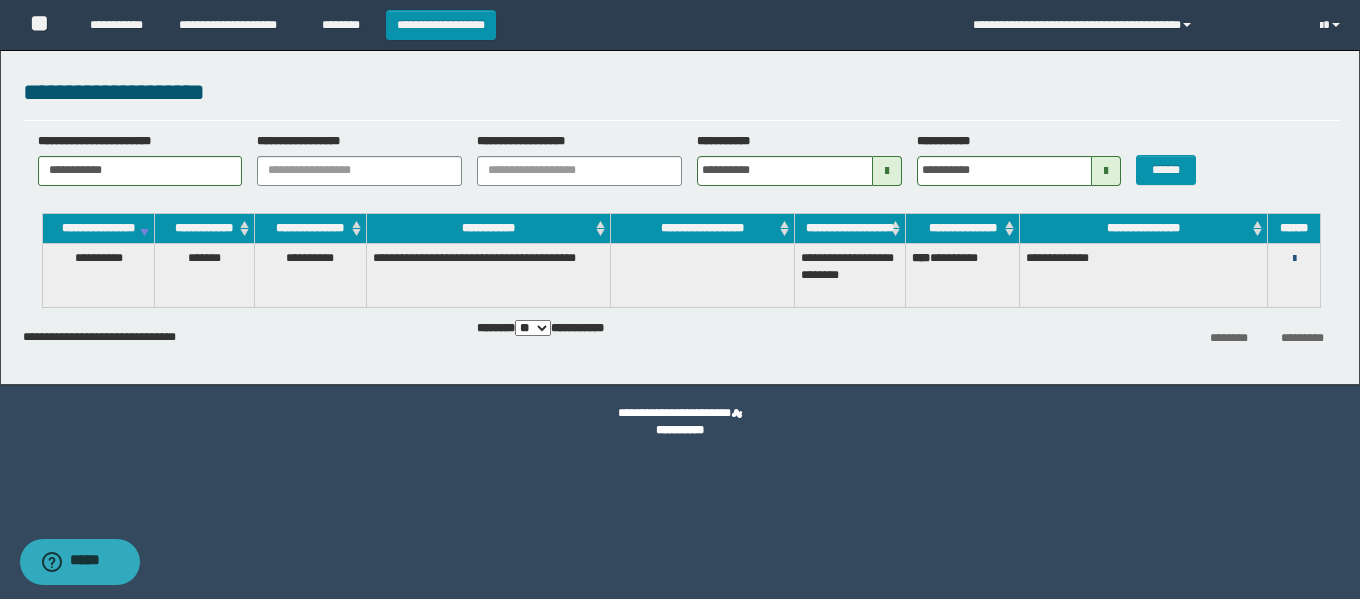 click at bounding box center [1294, 259] 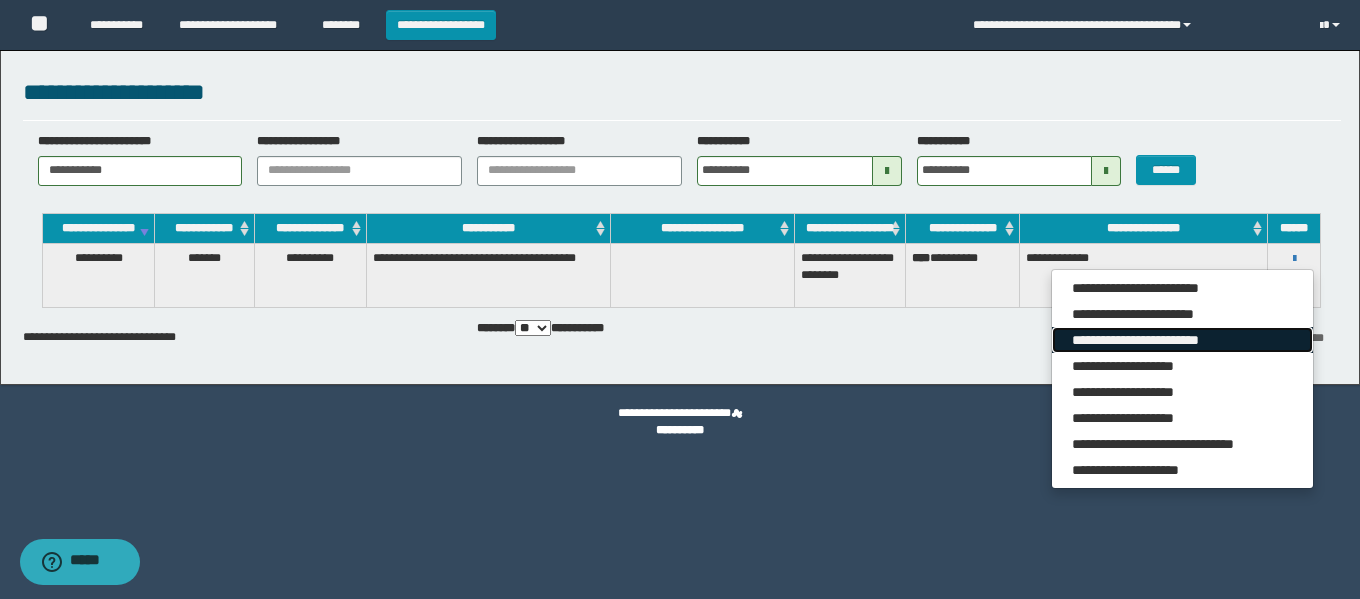 click on "**********" at bounding box center (1182, 340) 